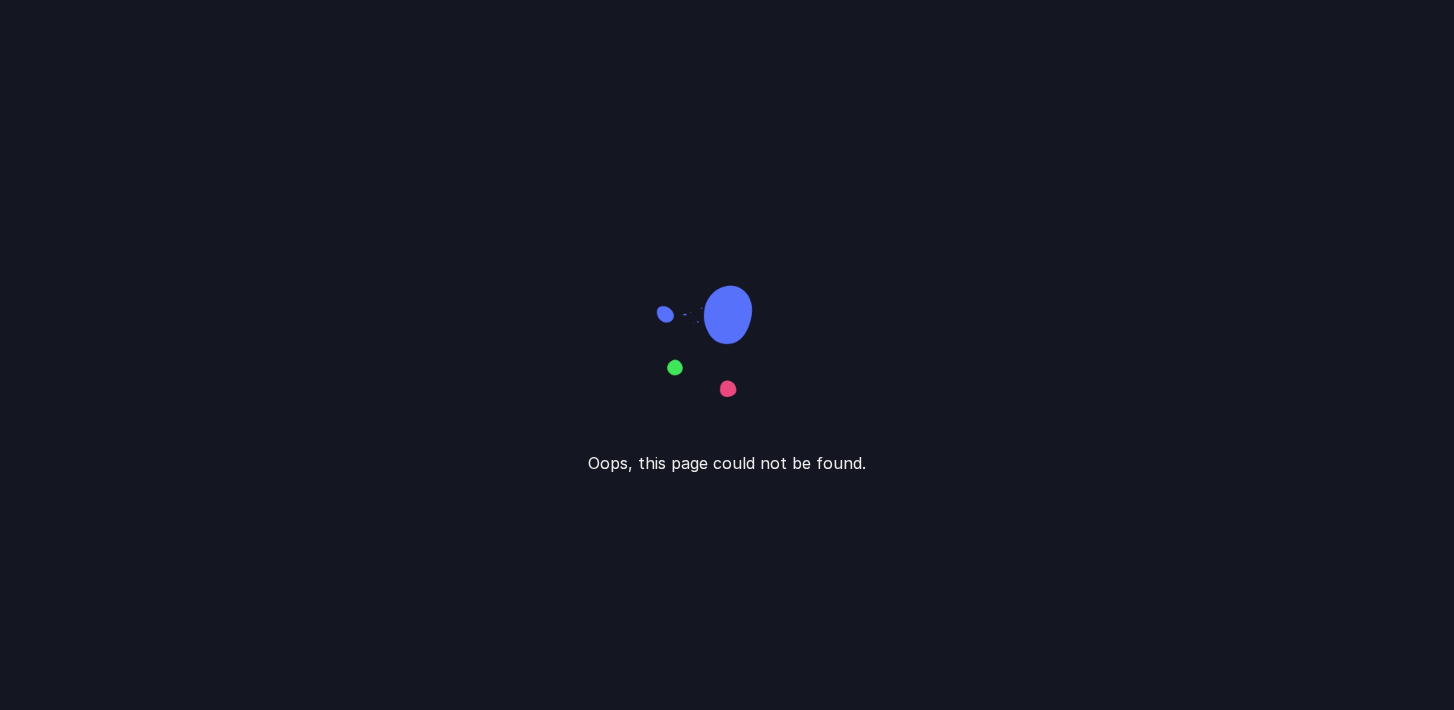 scroll, scrollTop: 0, scrollLeft: 0, axis: both 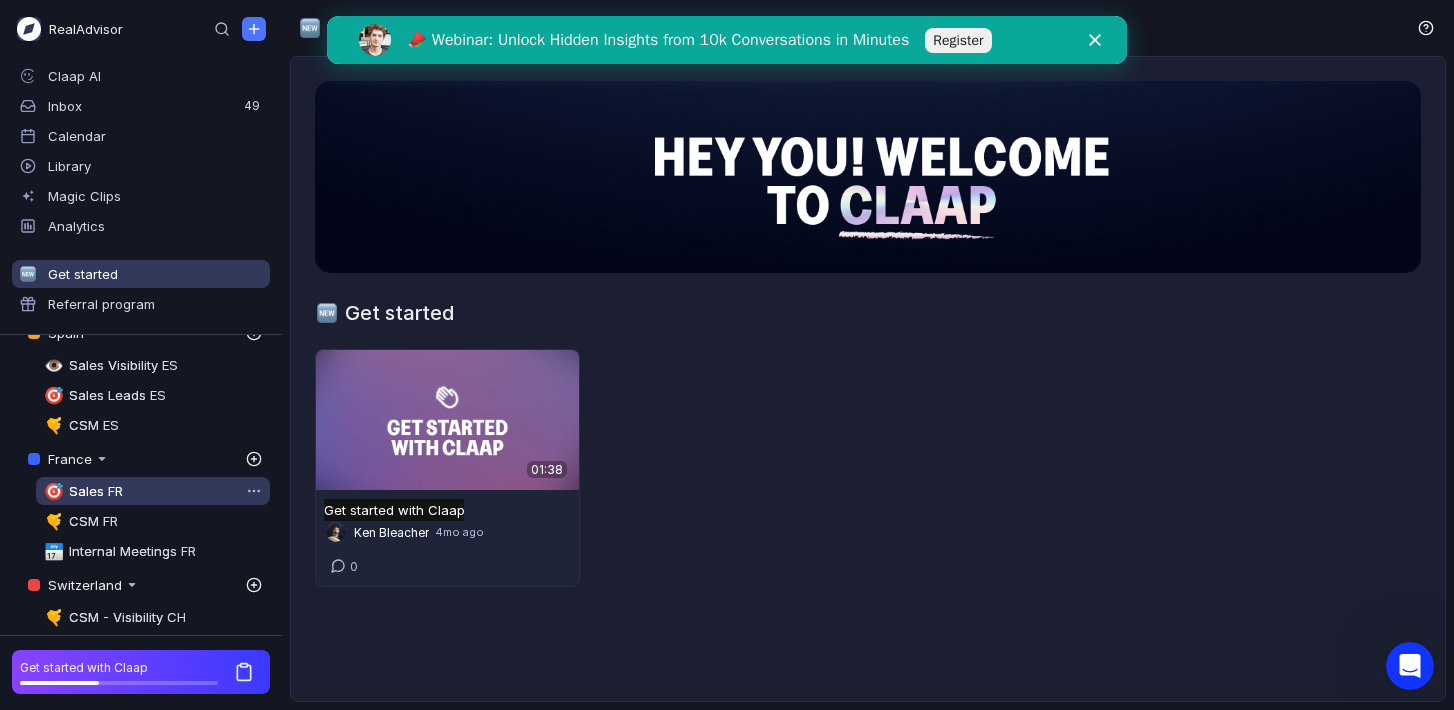 click on "Sales FR" at bounding box center [96, 491] 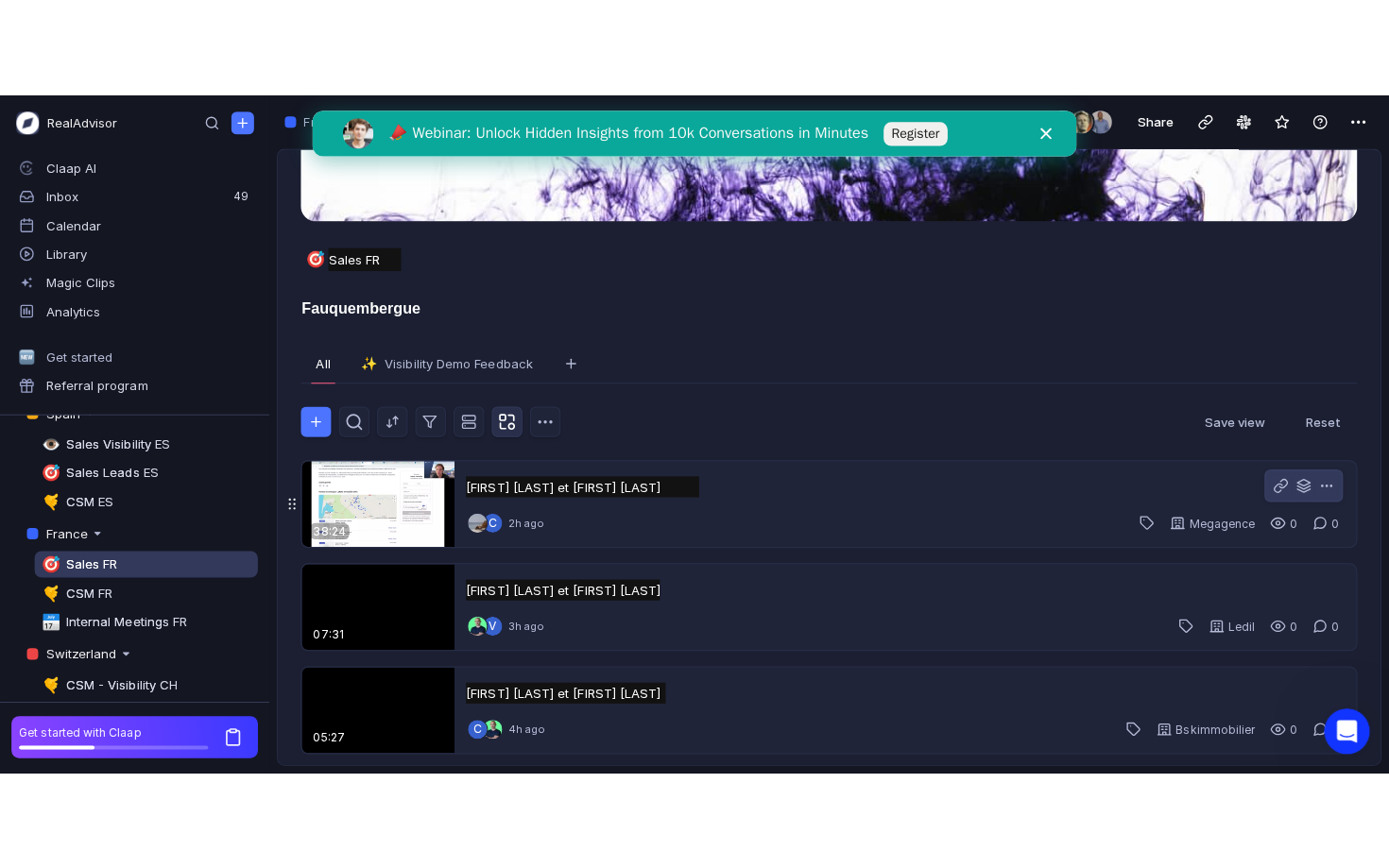 scroll, scrollTop: 136, scrollLeft: 0, axis: vertical 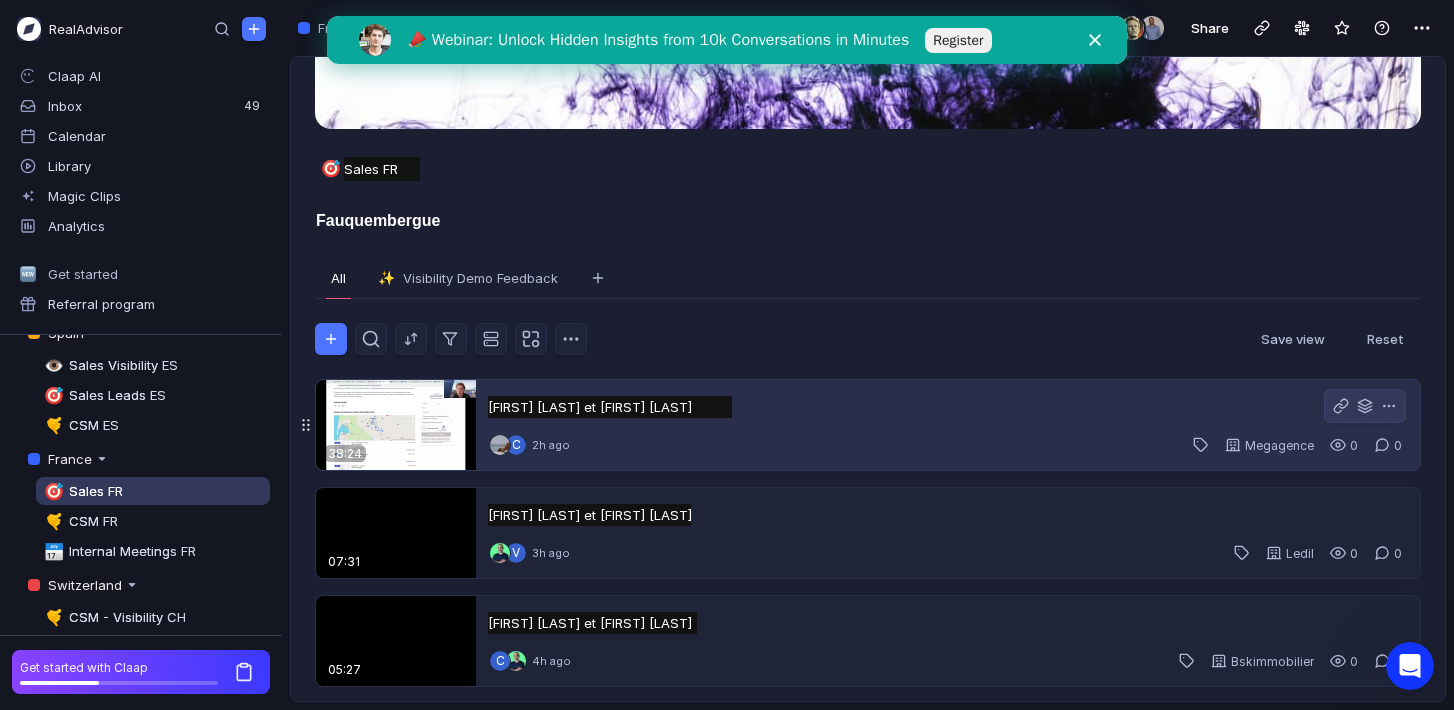 click on "Christine Delormeau et Antone Periault Christine Delormeau et Antone Periault Untitled C 2h ago Megagence 0 0" at bounding box center [948, 425] 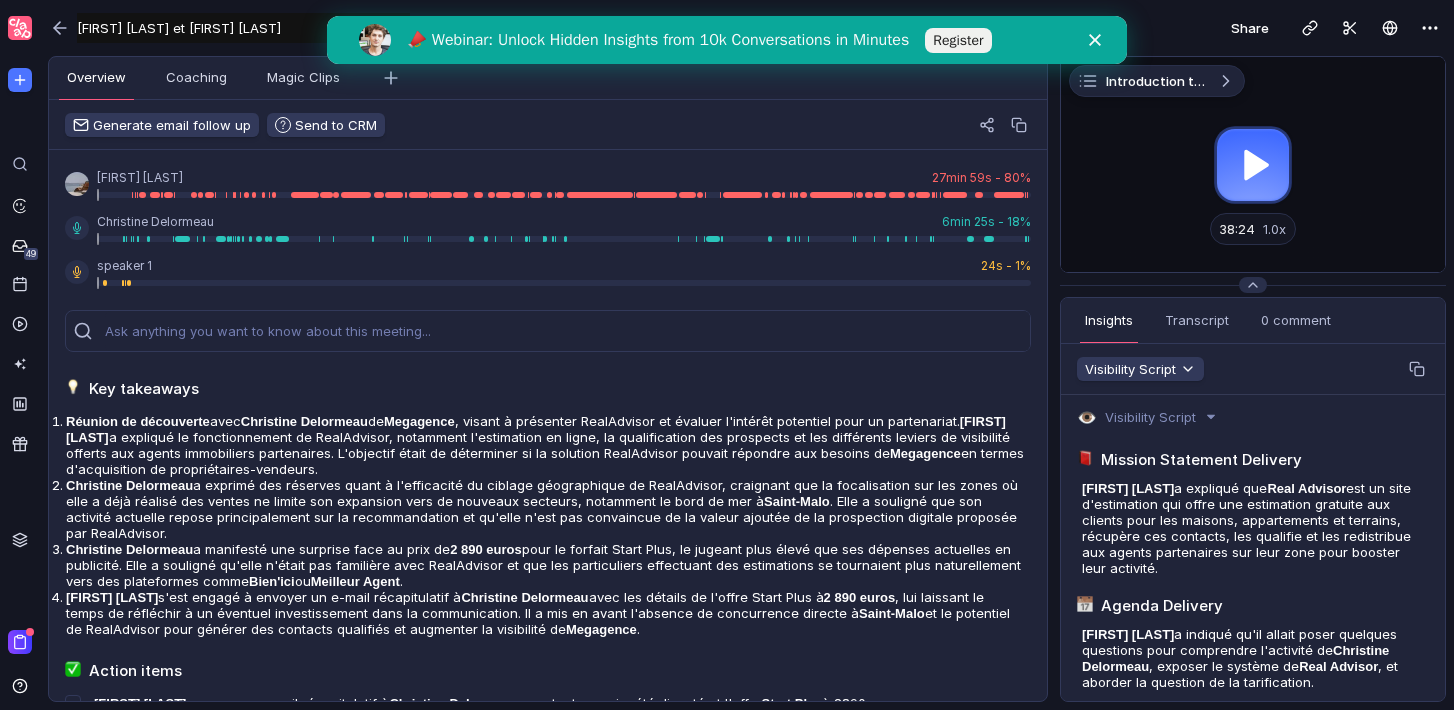 click at bounding box center [1253, 164] 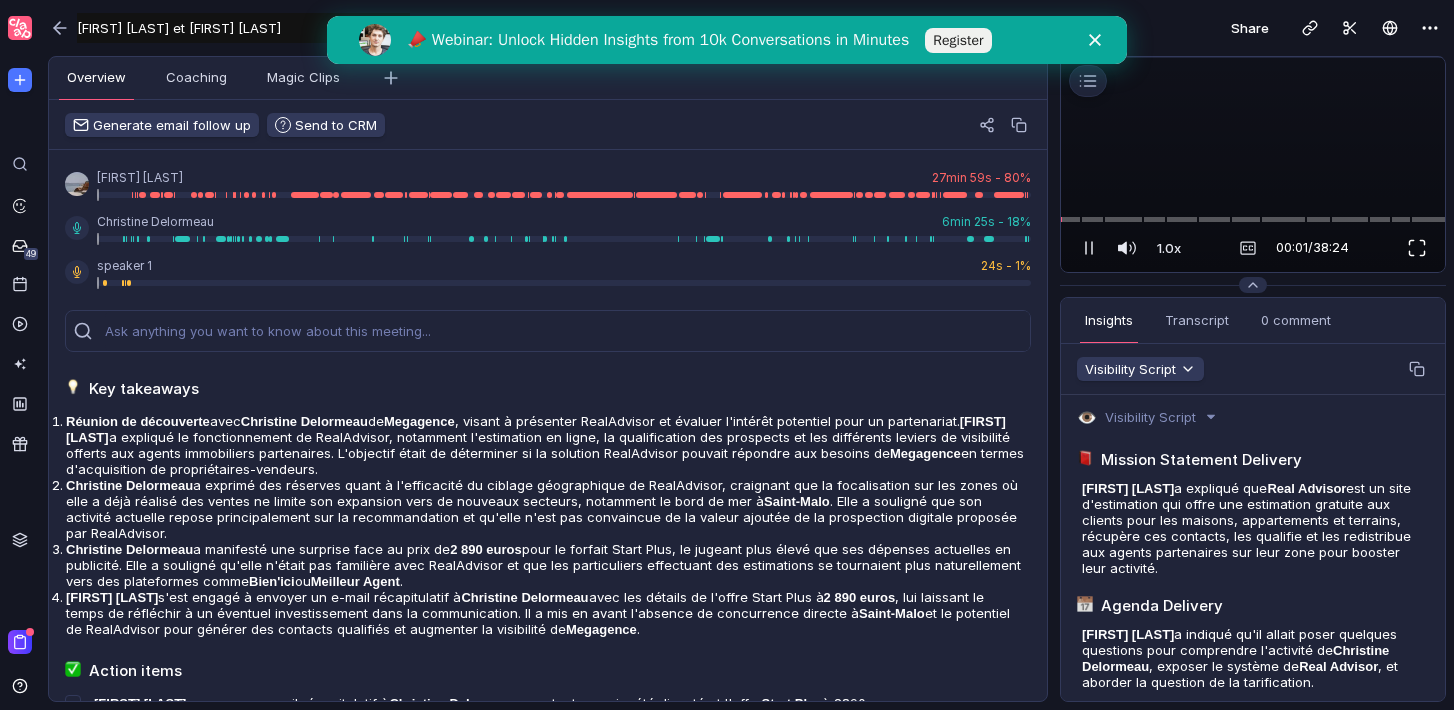 click at bounding box center (1417, 248) 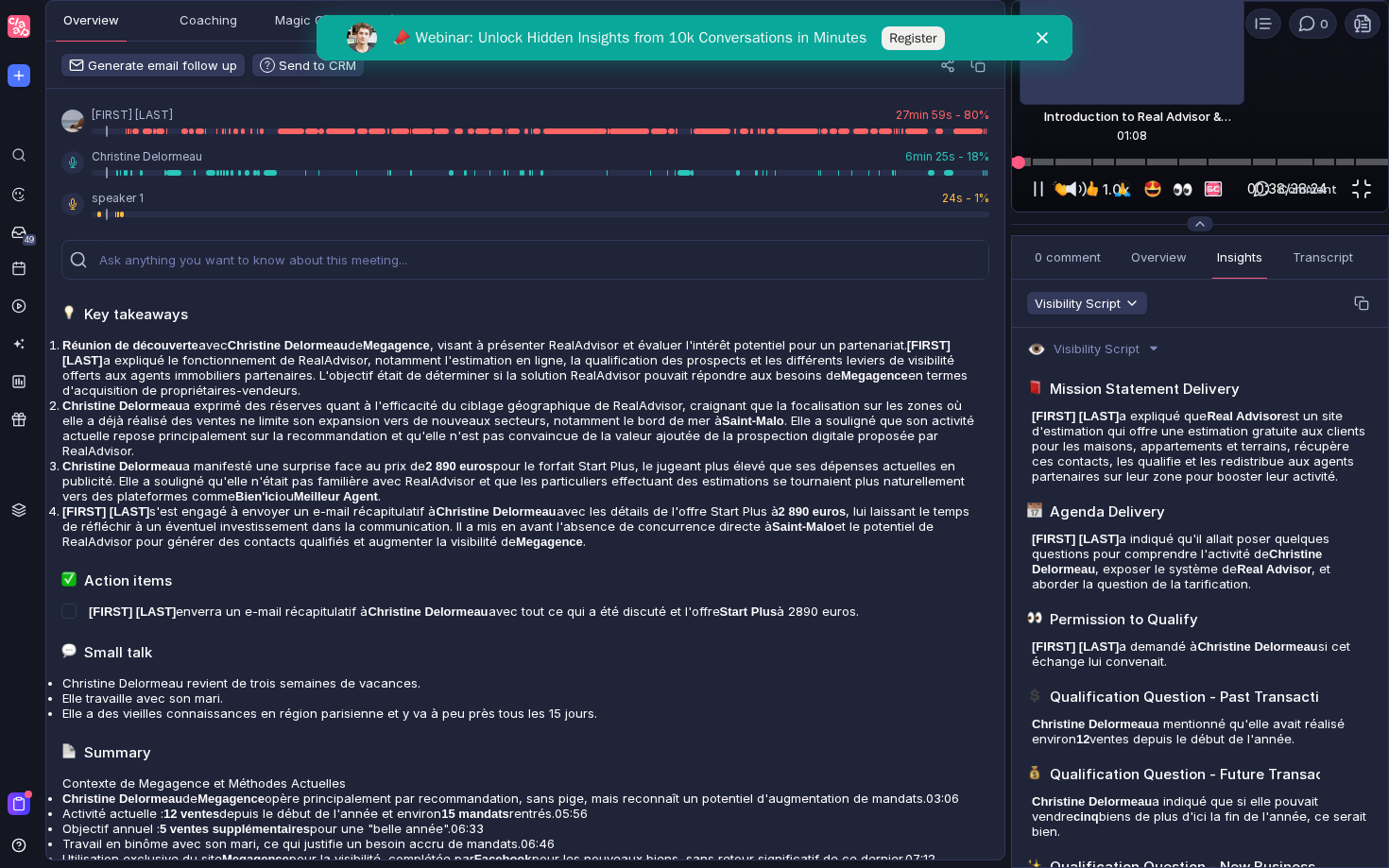 click at bounding box center [1200, 162] 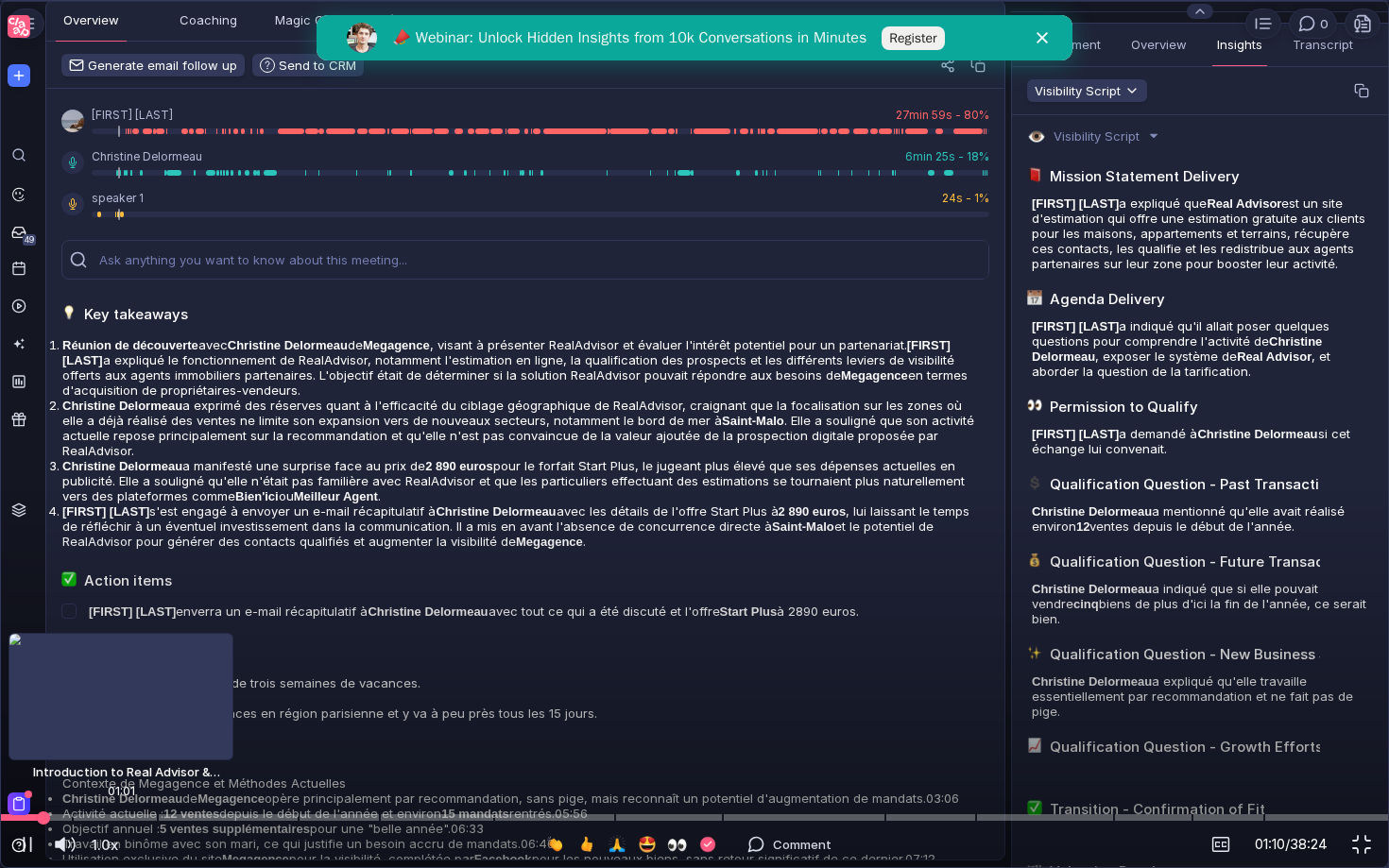click at bounding box center [43, 818] 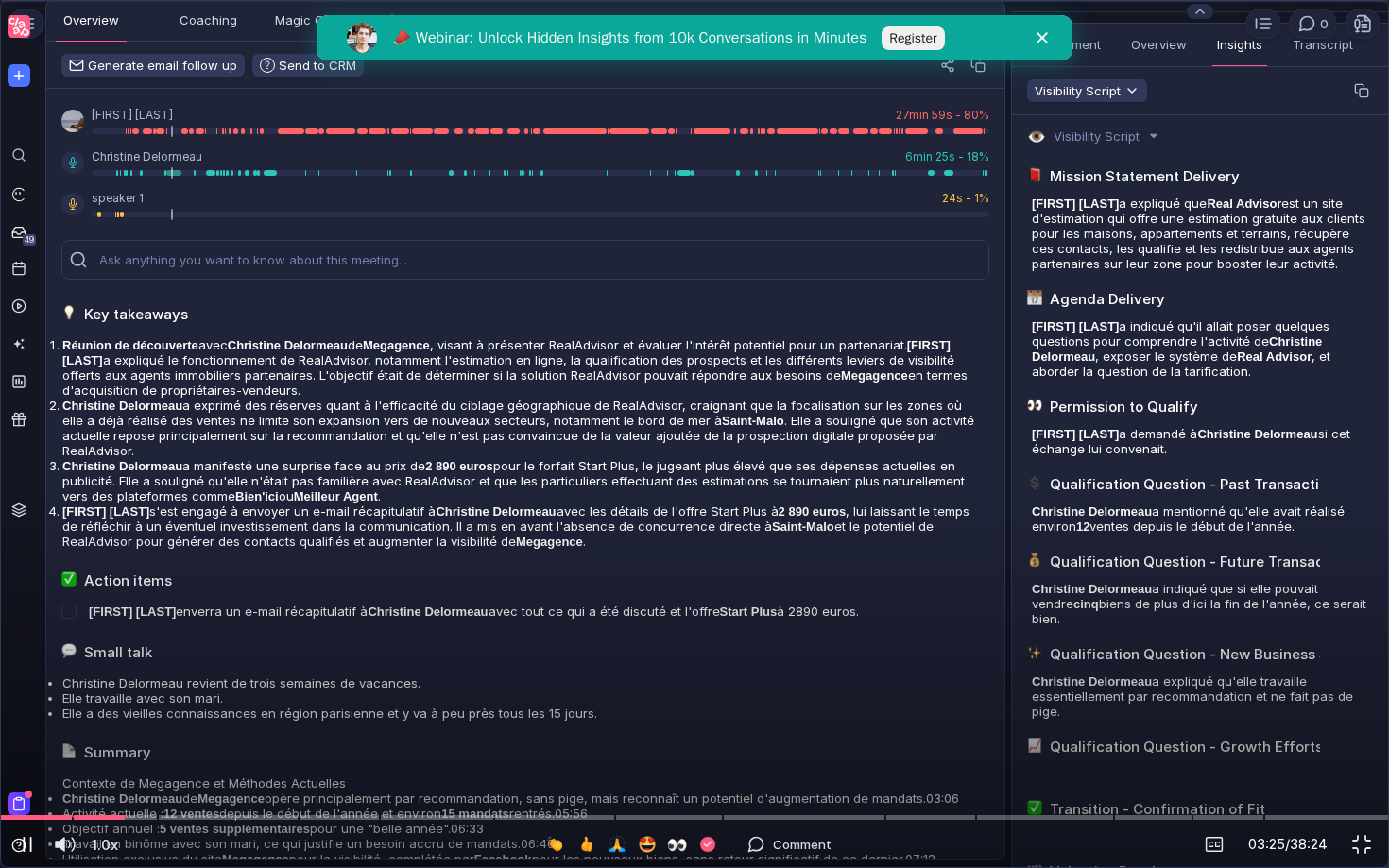 click at bounding box center [27, 844] 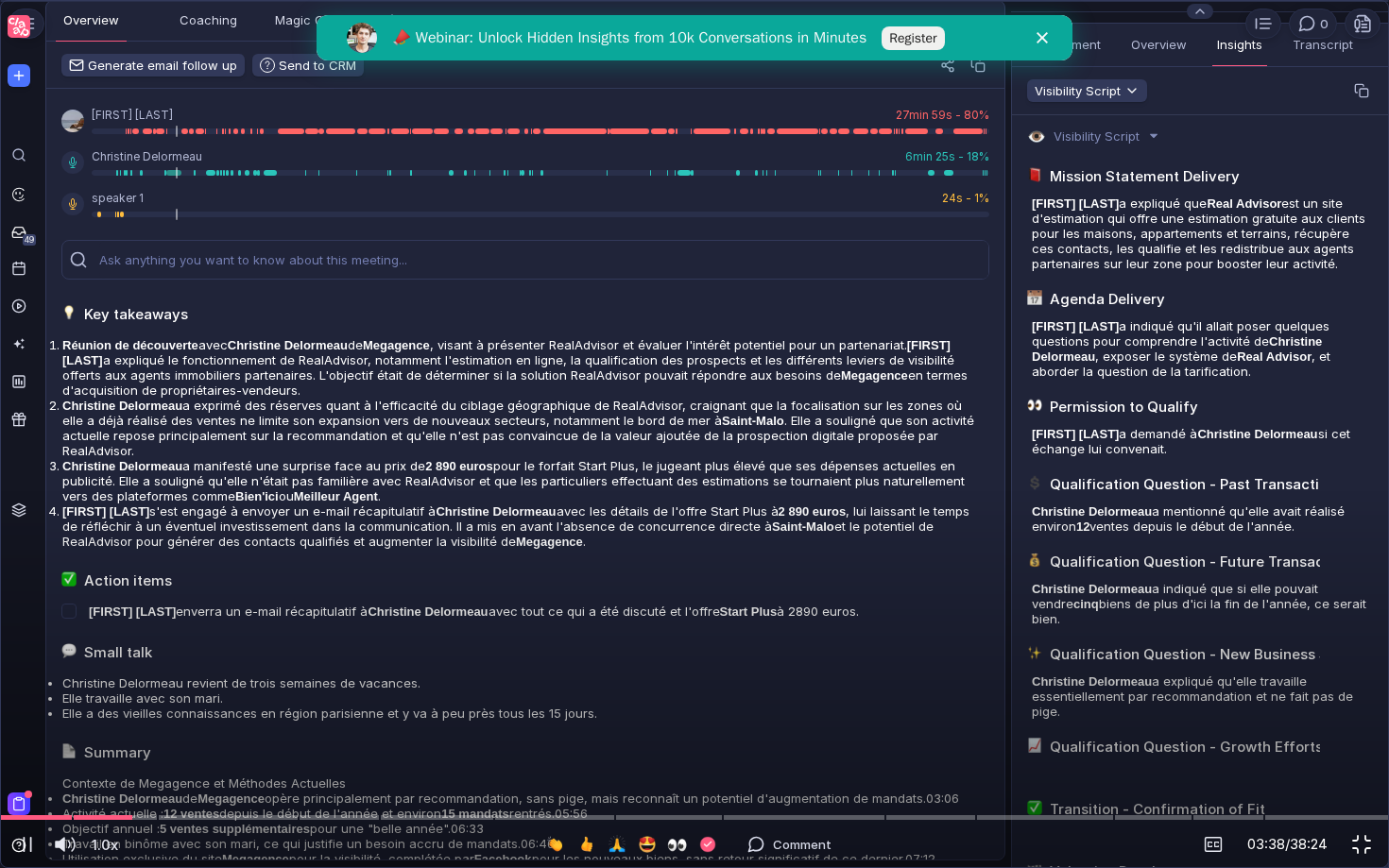click at bounding box center [1362, 844] 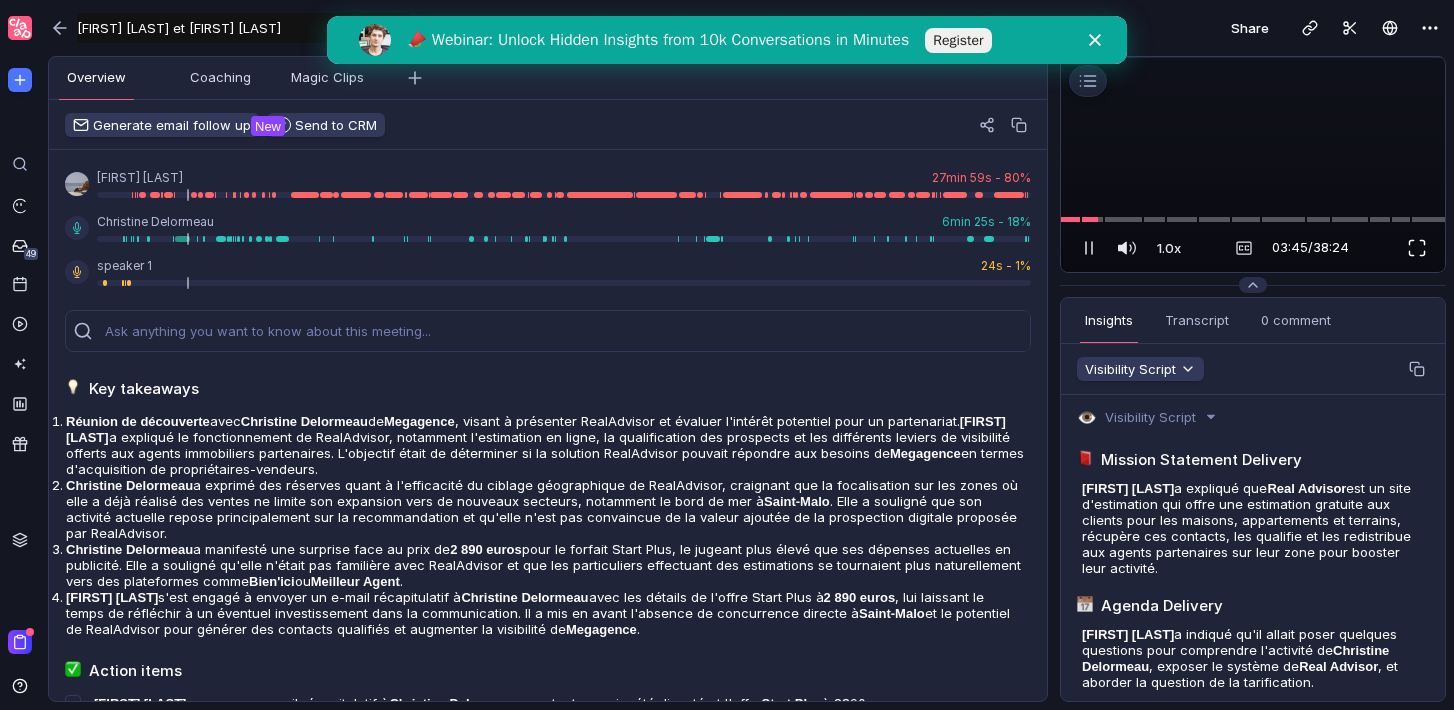 click at bounding box center (1417, 248) 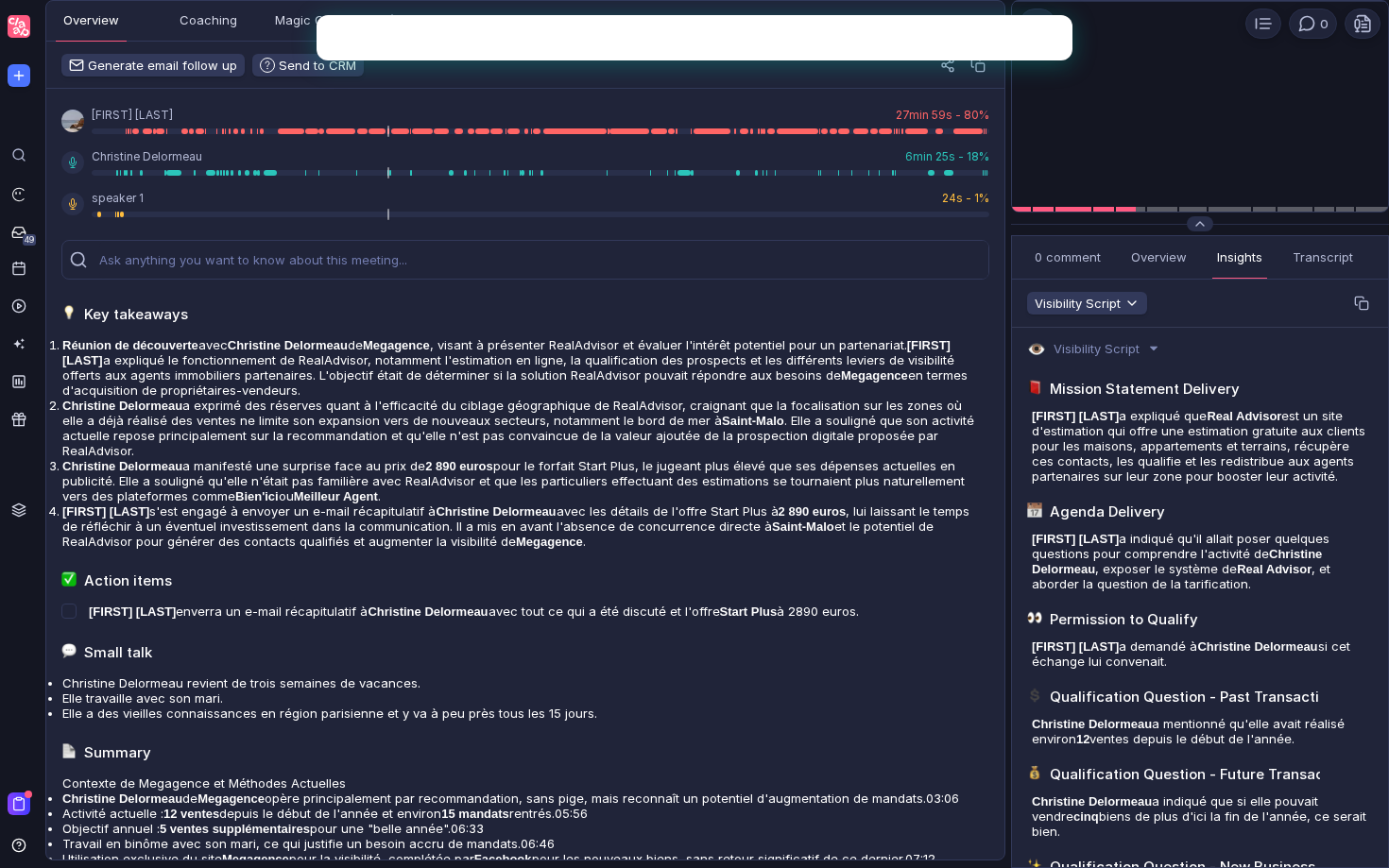 scroll, scrollTop: 0, scrollLeft: 0, axis: both 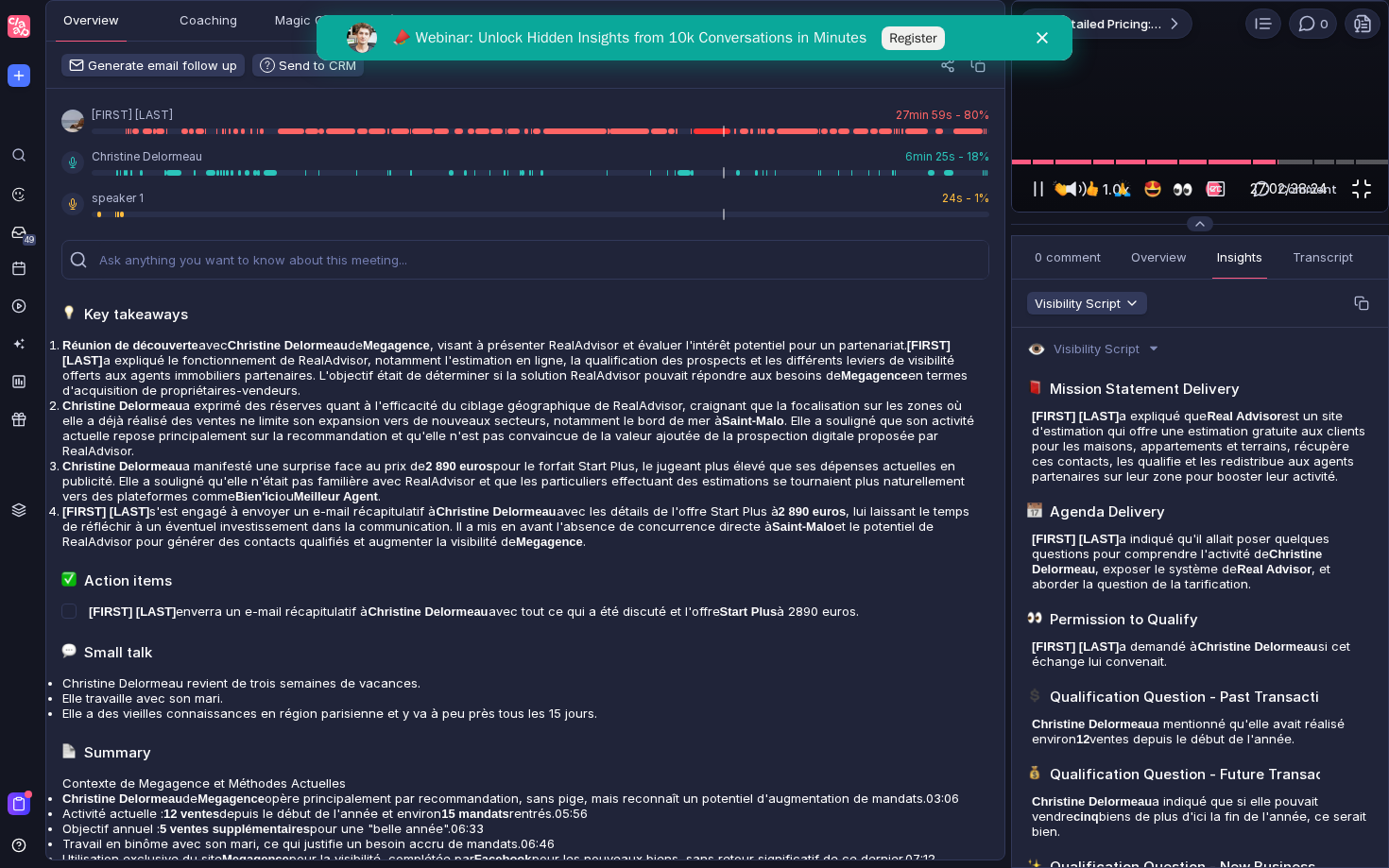 click at bounding box center (1362, 189) 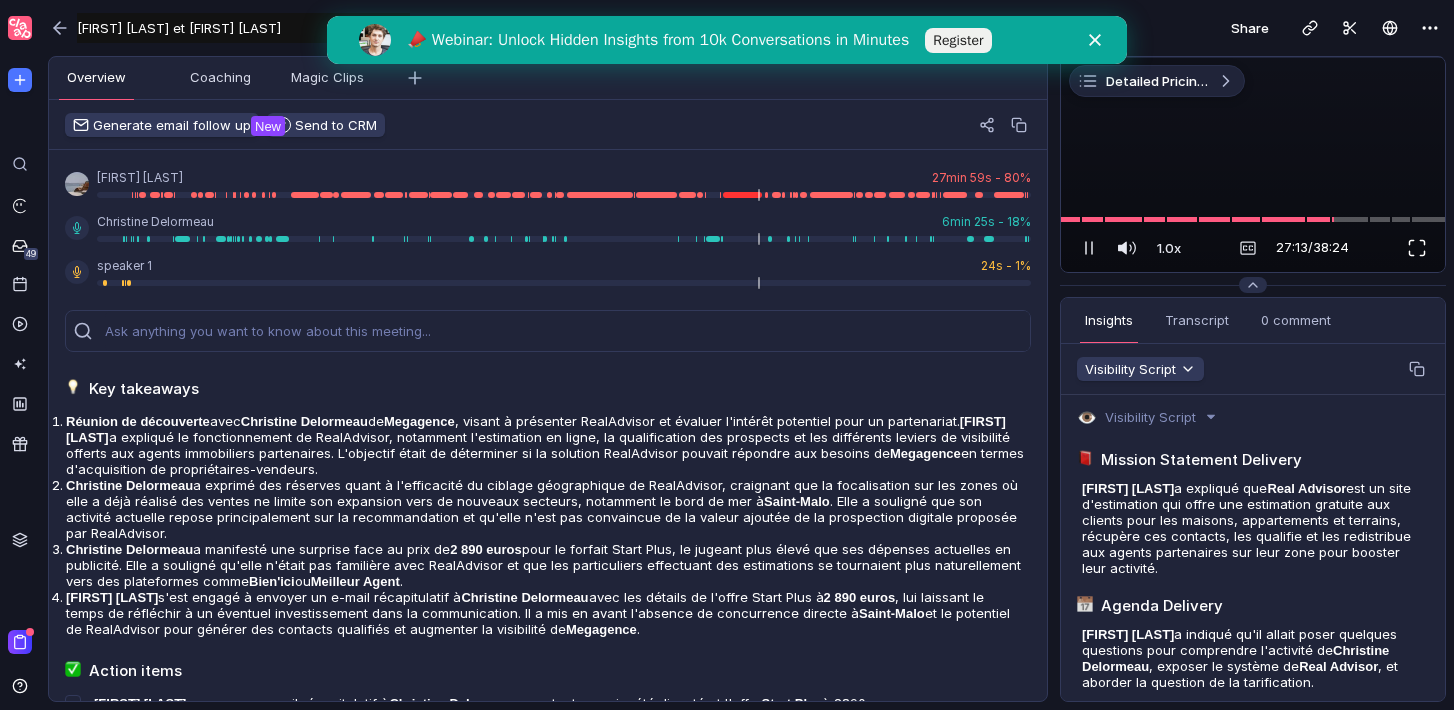 click at bounding box center [1417, 248] 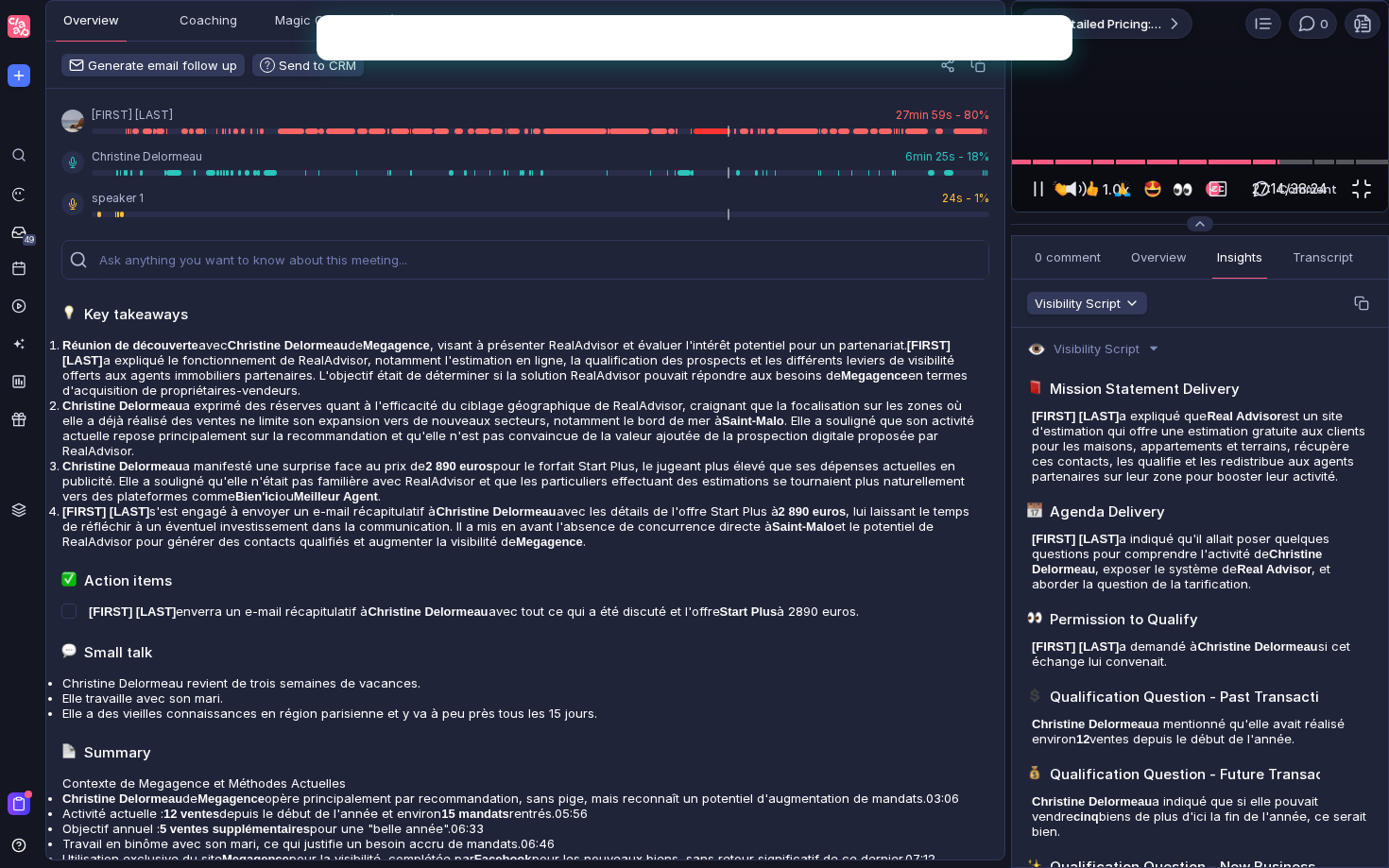scroll, scrollTop: 0, scrollLeft: 0, axis: both 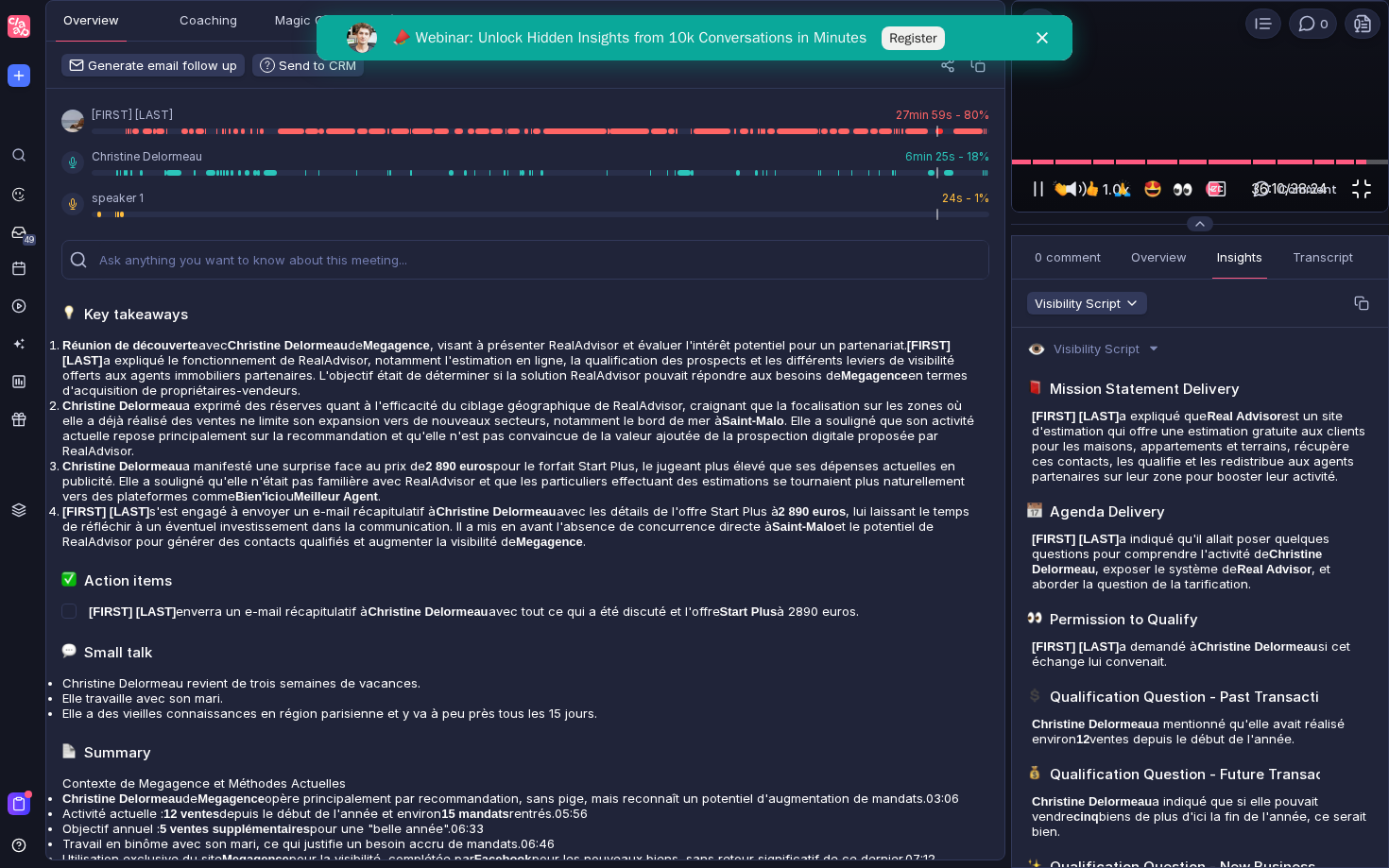 click at bounding box center [1362, 189] 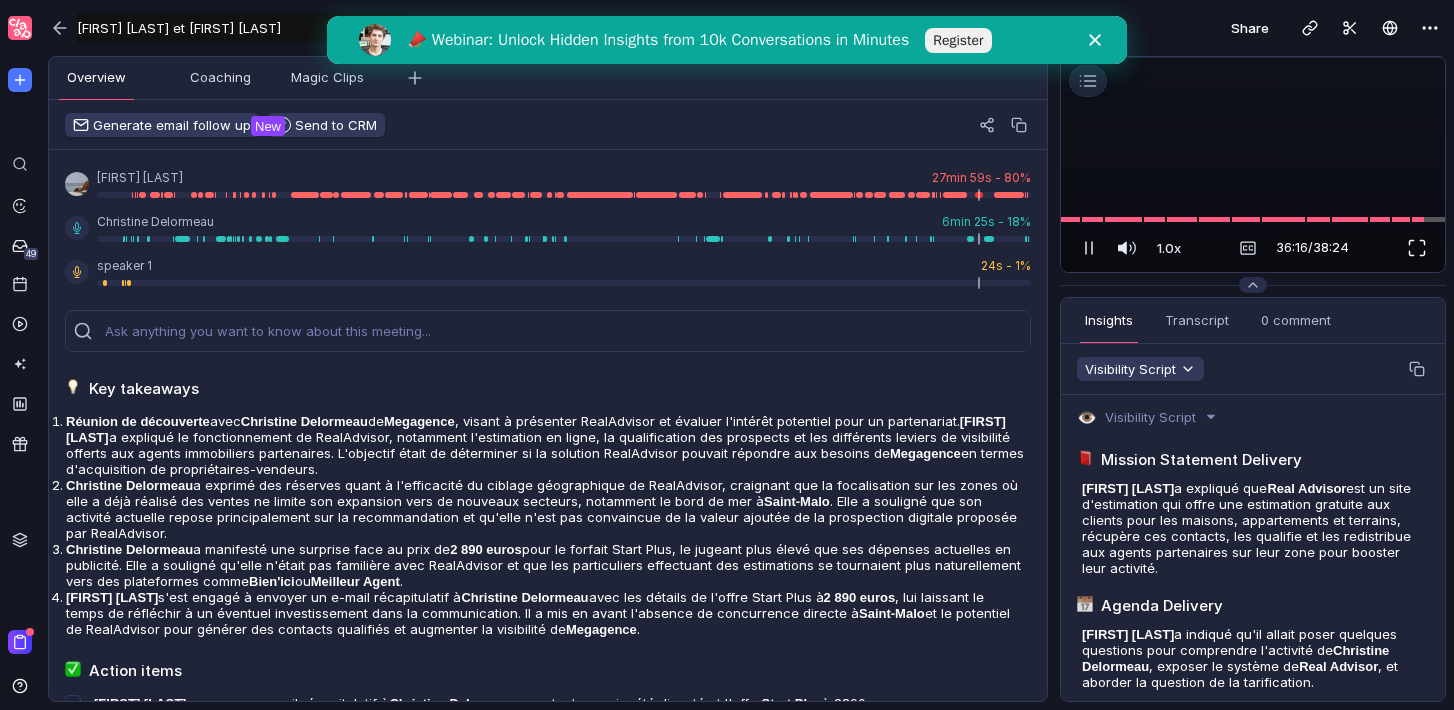click at bounding box center (1417, 248) 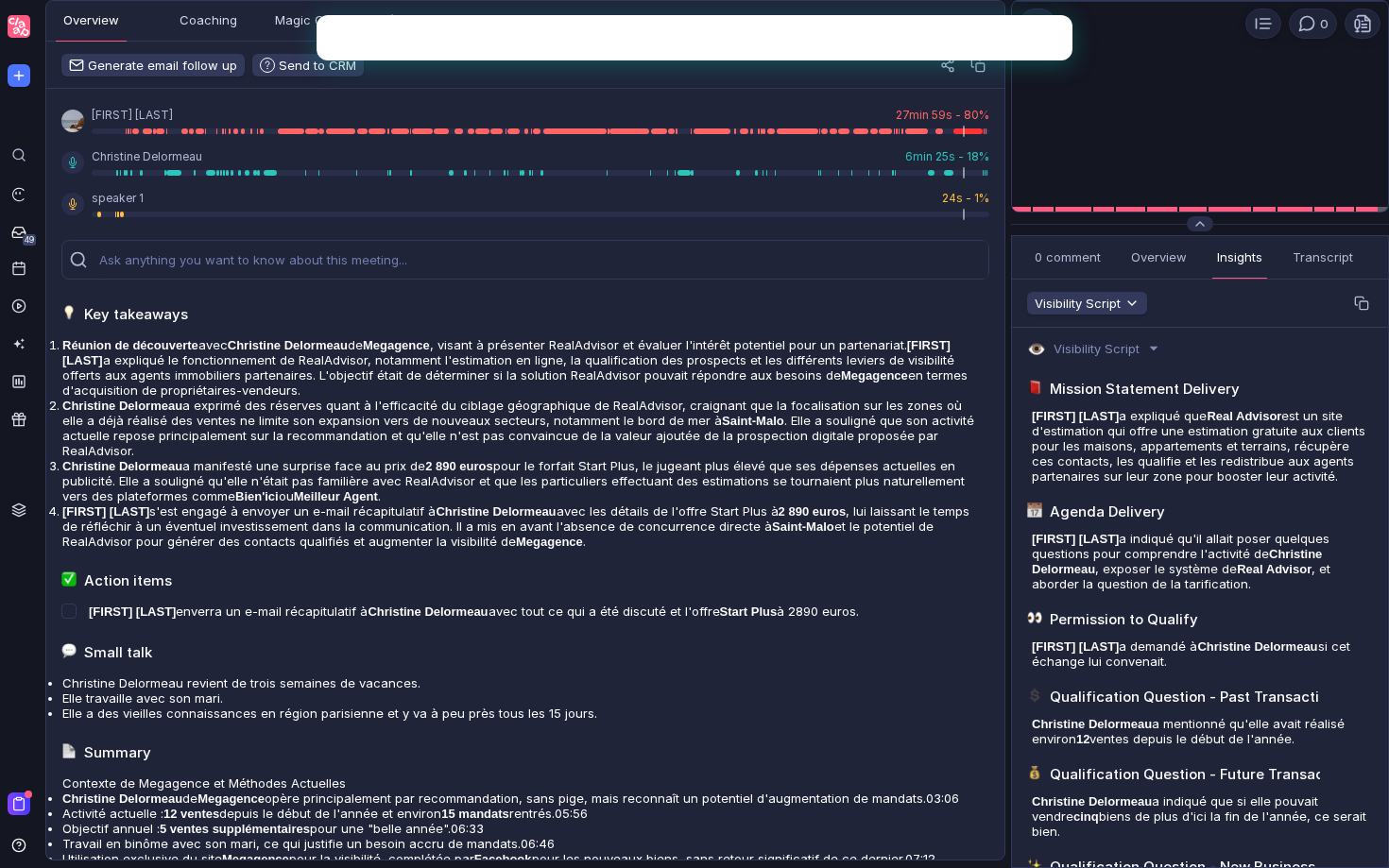 scroll, scrollTop: 0, scrollLeft: 0, axis: both 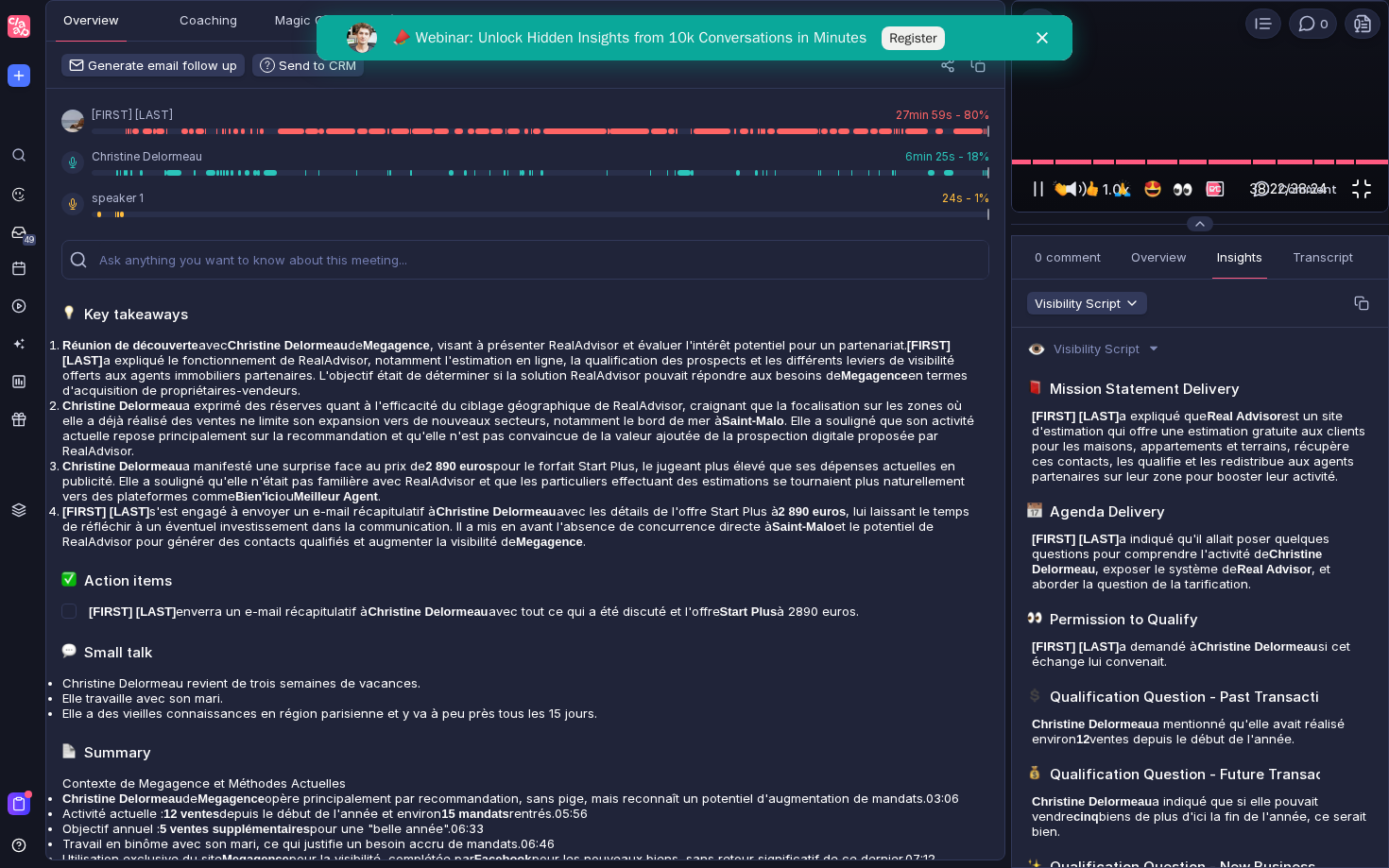 click at bounding box center [1362, 189] 